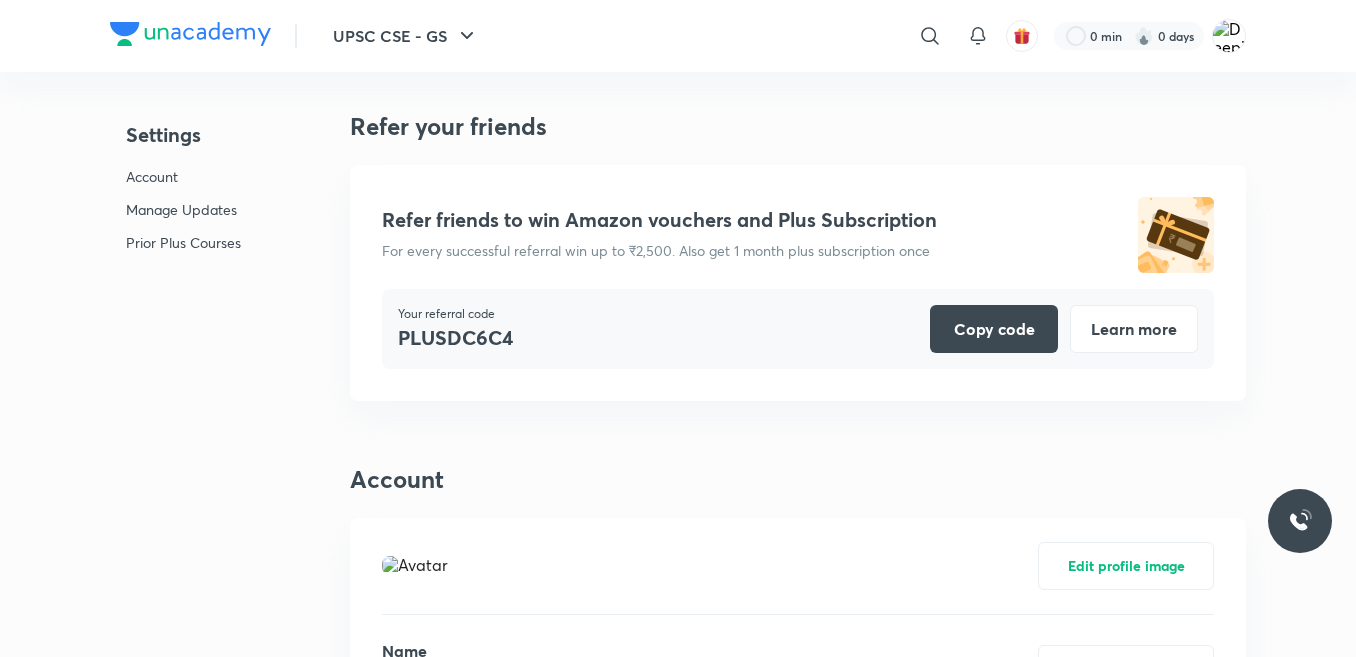 scroll, scrollTop: 498, scrollLeft: 0, axis: vertical 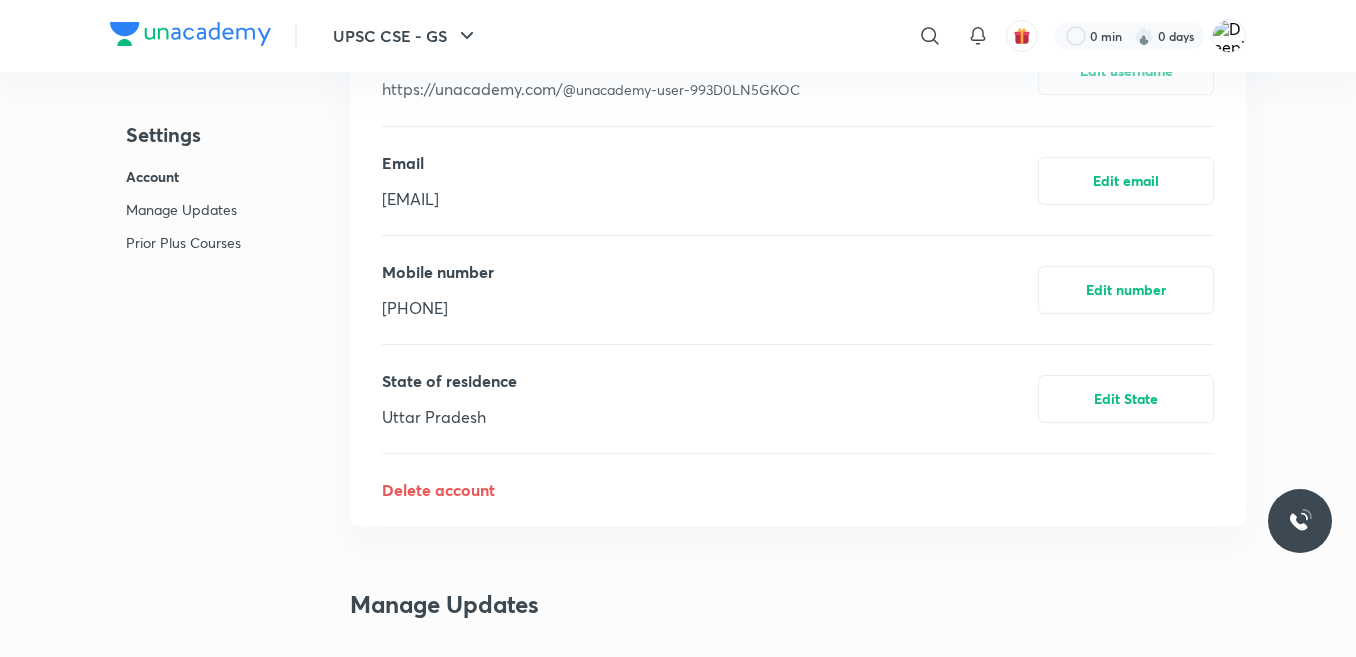 drag, startPoint x: 0, startPoint y: 0, endPoint x: 721, endPoint y: 312, distance: 785.6112 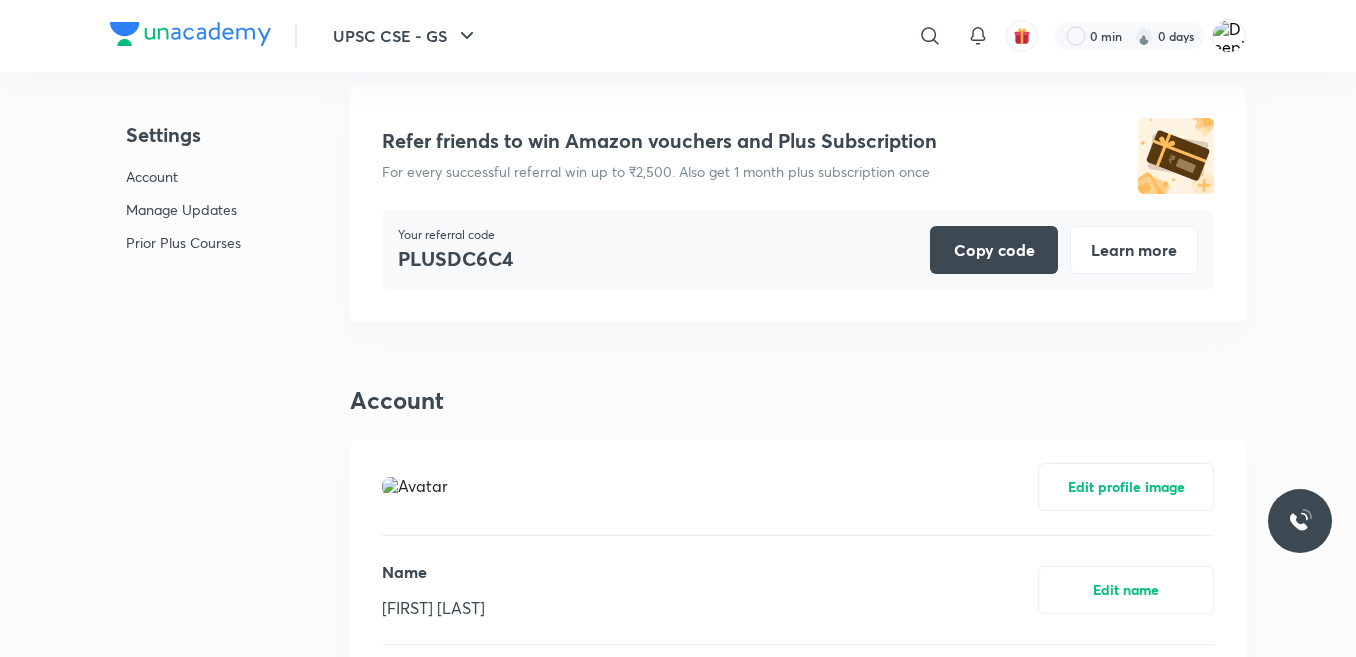 scroll, scrollTop: 77, scrollLeft: 0, axis: vertical 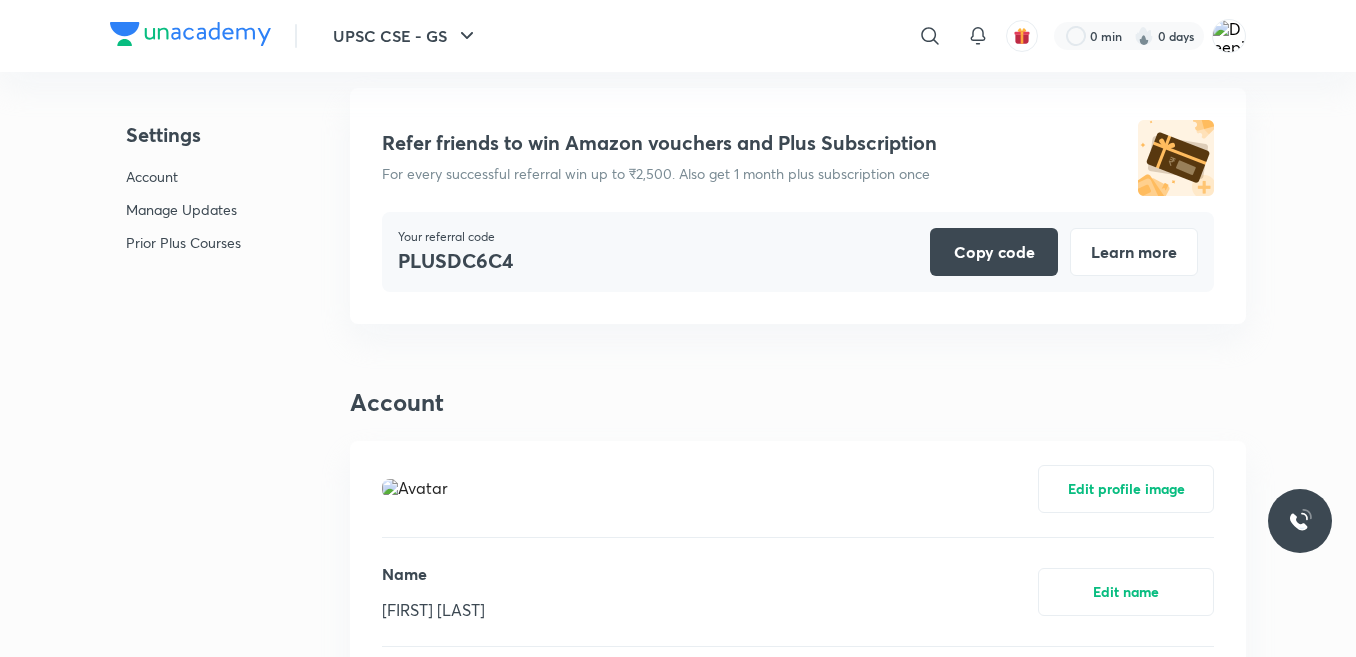 drag, startPoint x: 703, startPoint y: 195, endPoint x: 335, endPoint y: 329, distance: 391.63757 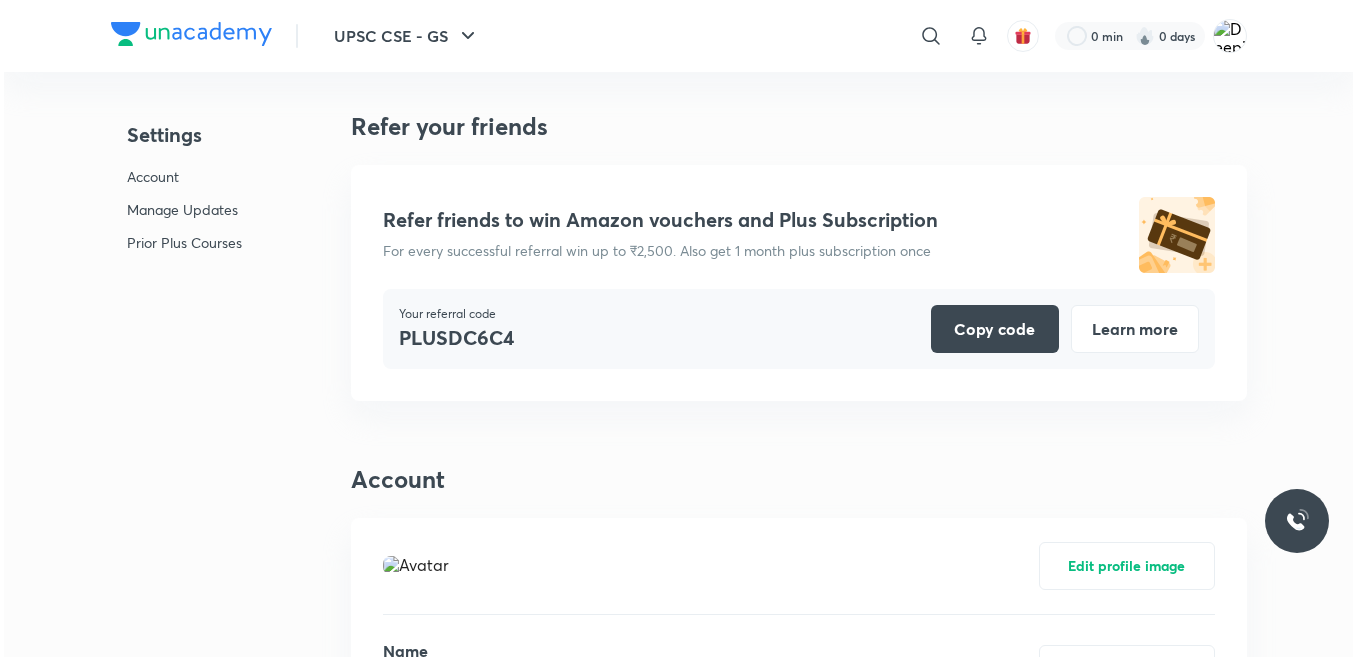 scroll, scrollTop: 0, scrollLeft: 0, axis: both 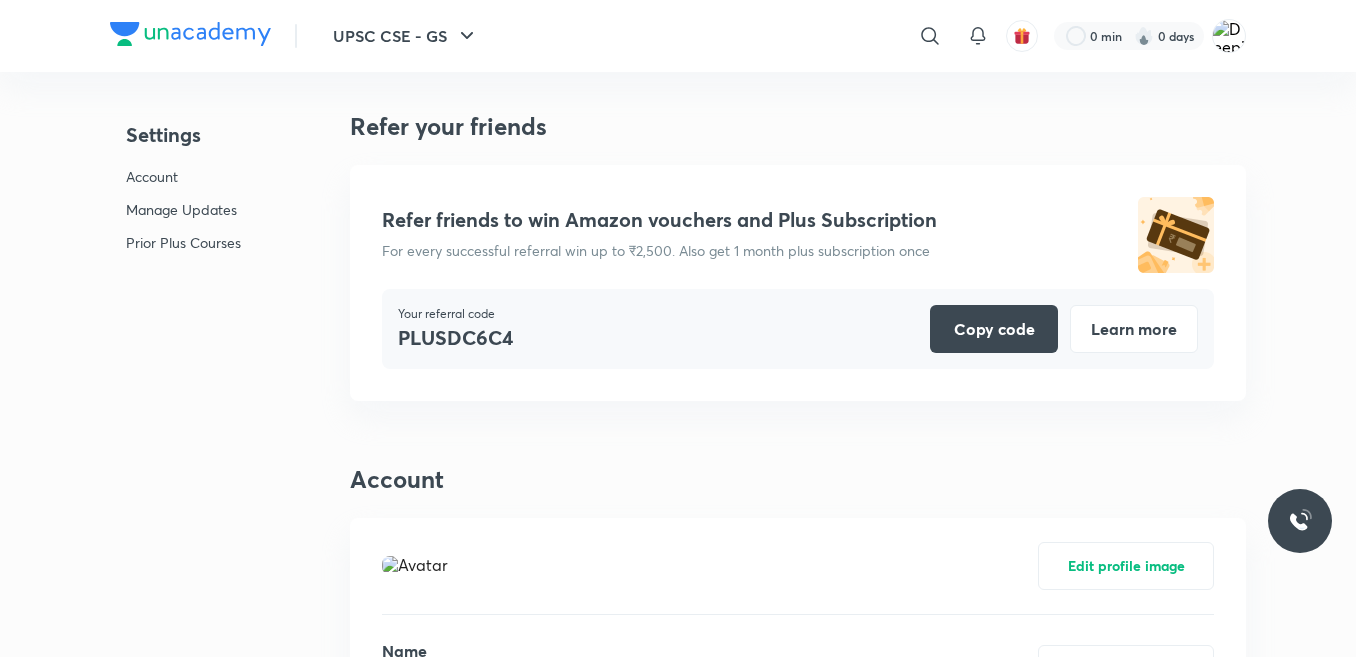 type 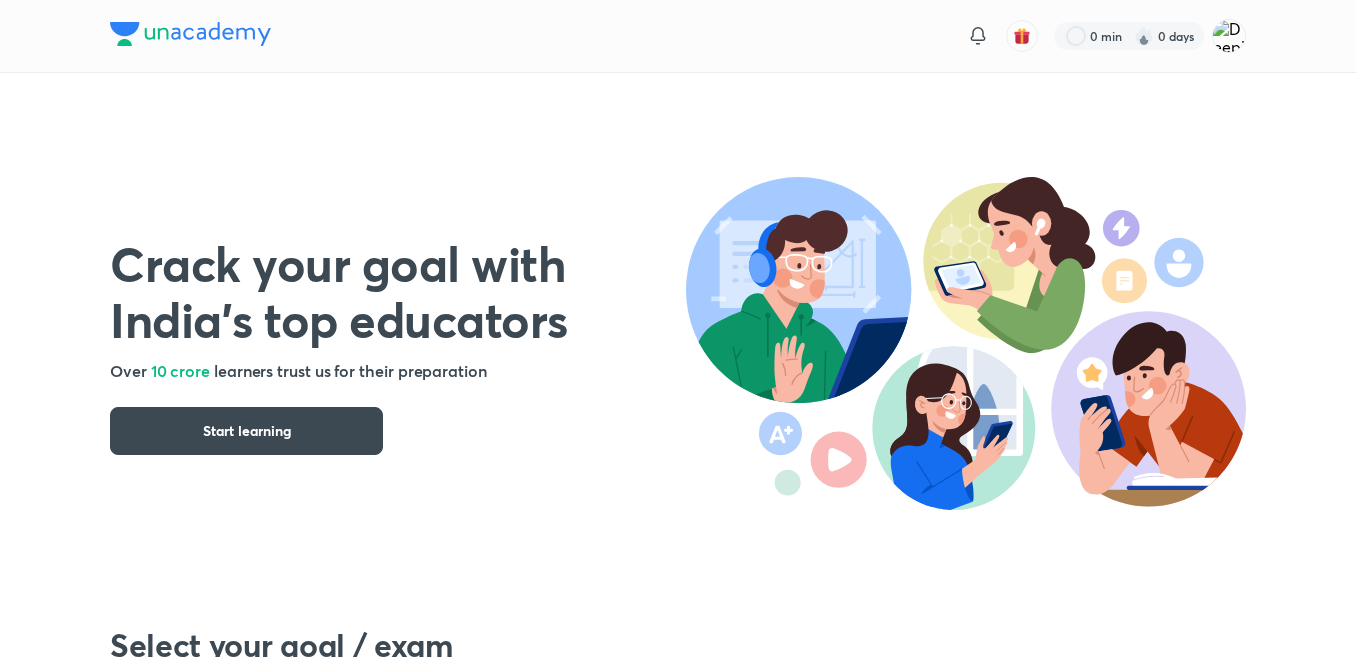scroll, scrollTop: 0, scrollLeft: 0, axis: both 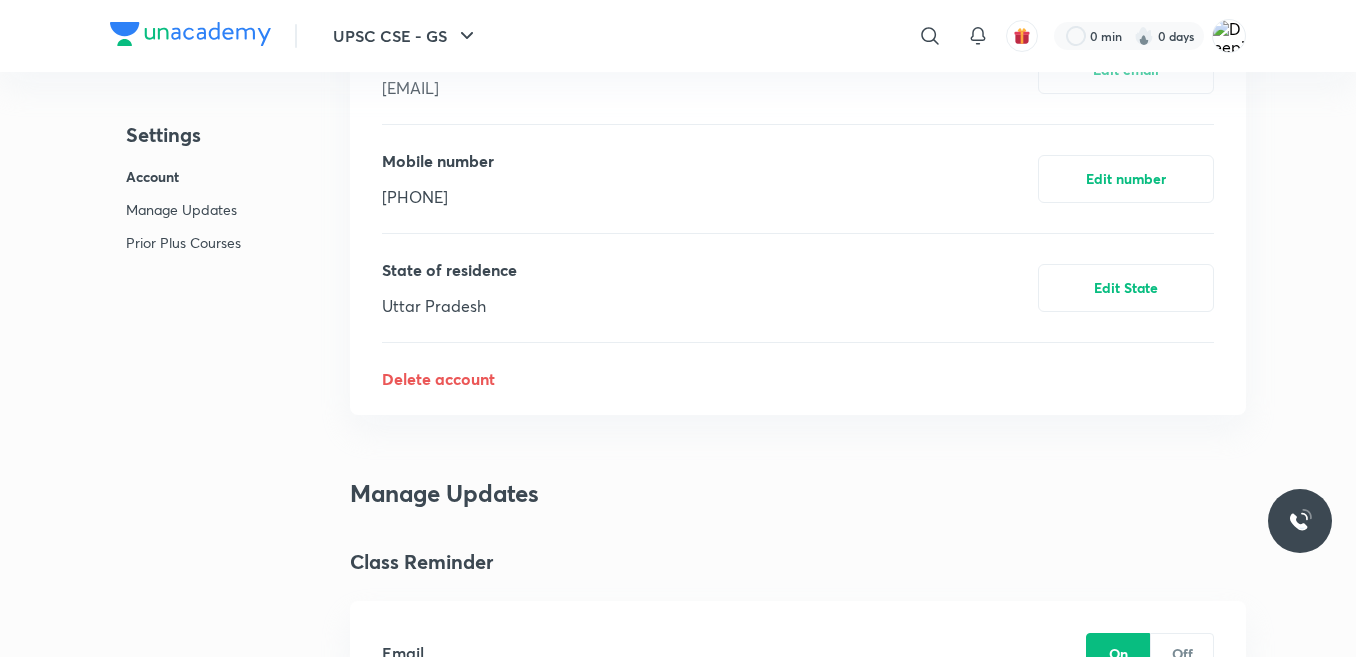 click on "Delete account" at bounding box center (798, 379) 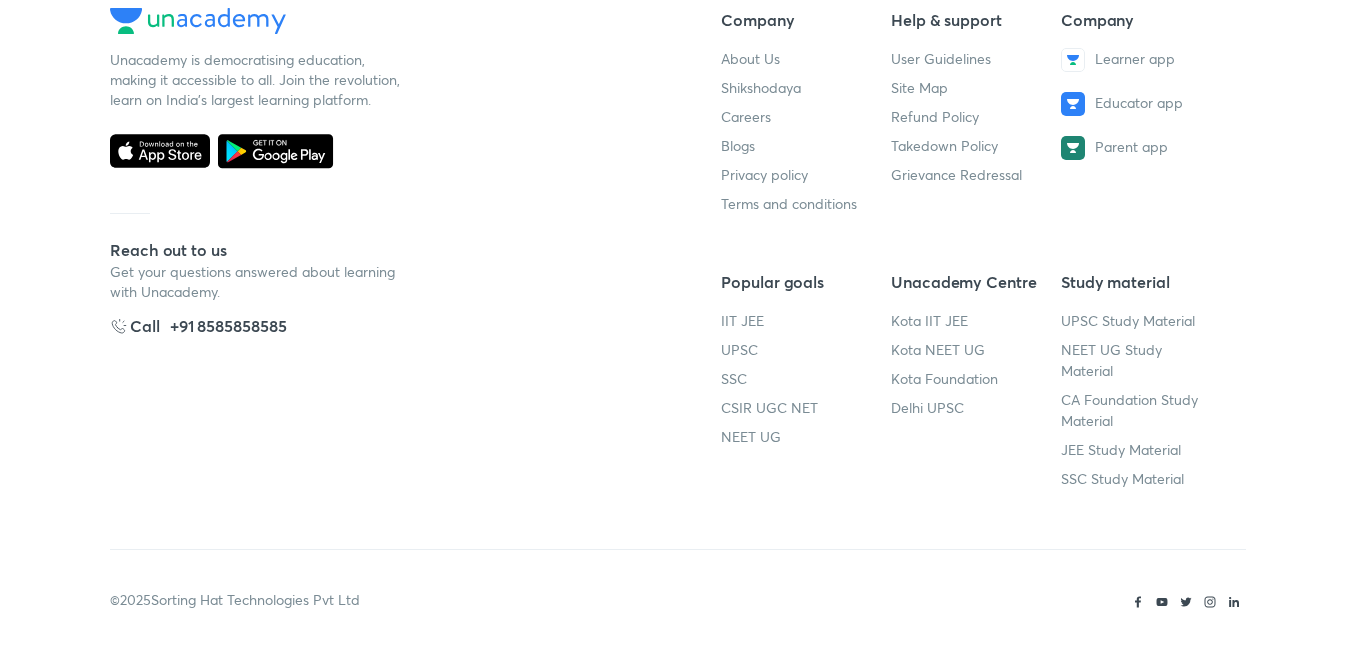scroll, scrollTop: 0, scrollLeft: 0, axis: both 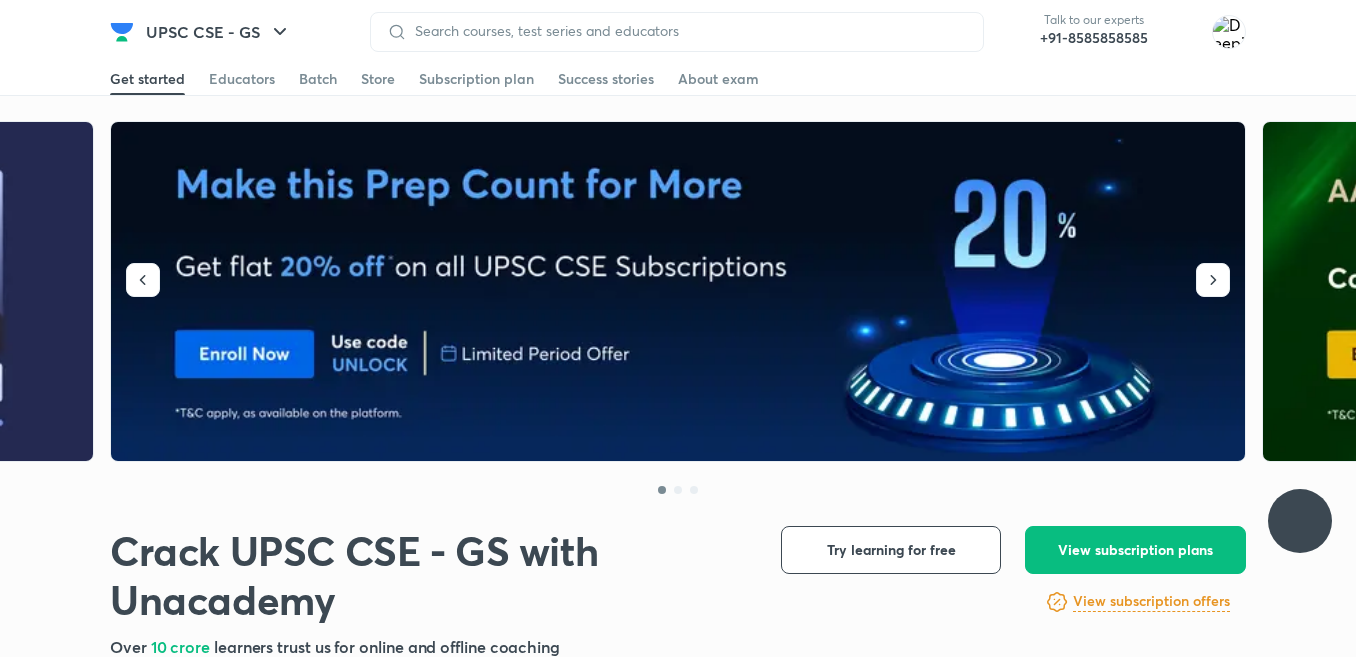 click at bounding box center [679, 292] 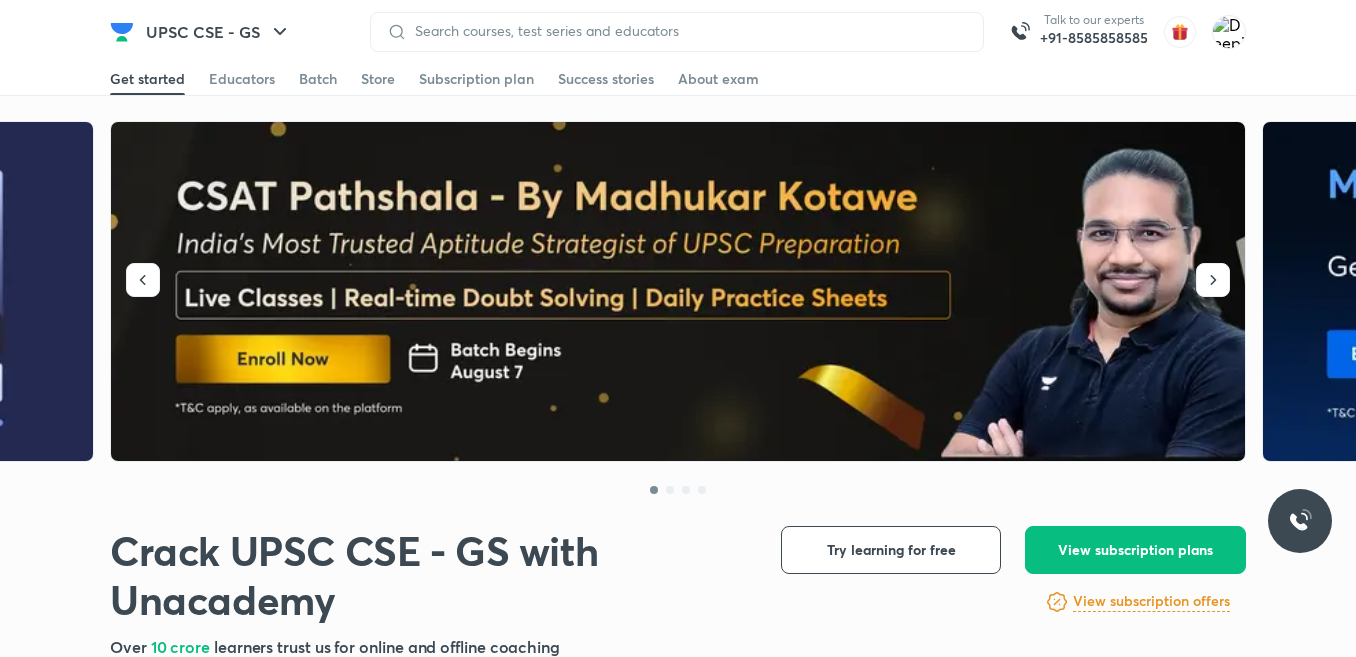 scroll, scrollTop: 0, scrollLeft: 0, axis: both 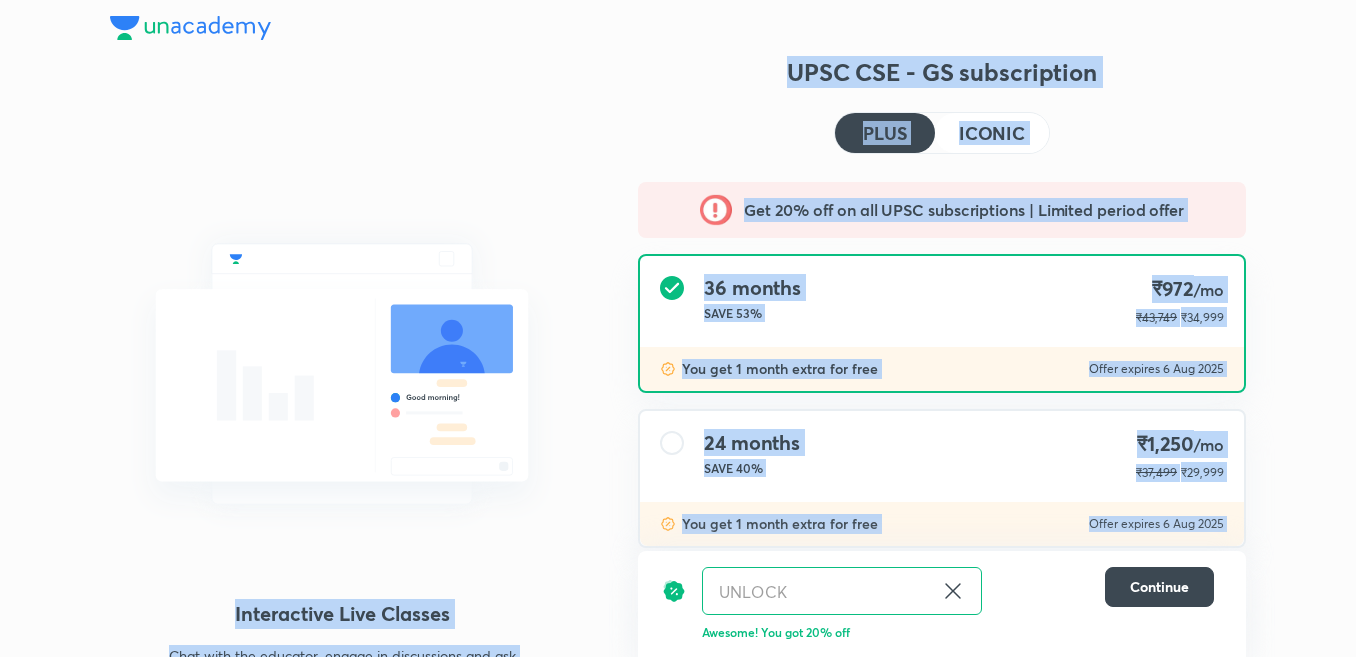 drag, startPoint x: 723, startPoint y: 366, endPoint x: 499, endPoint y: -71, distance: 491.06516 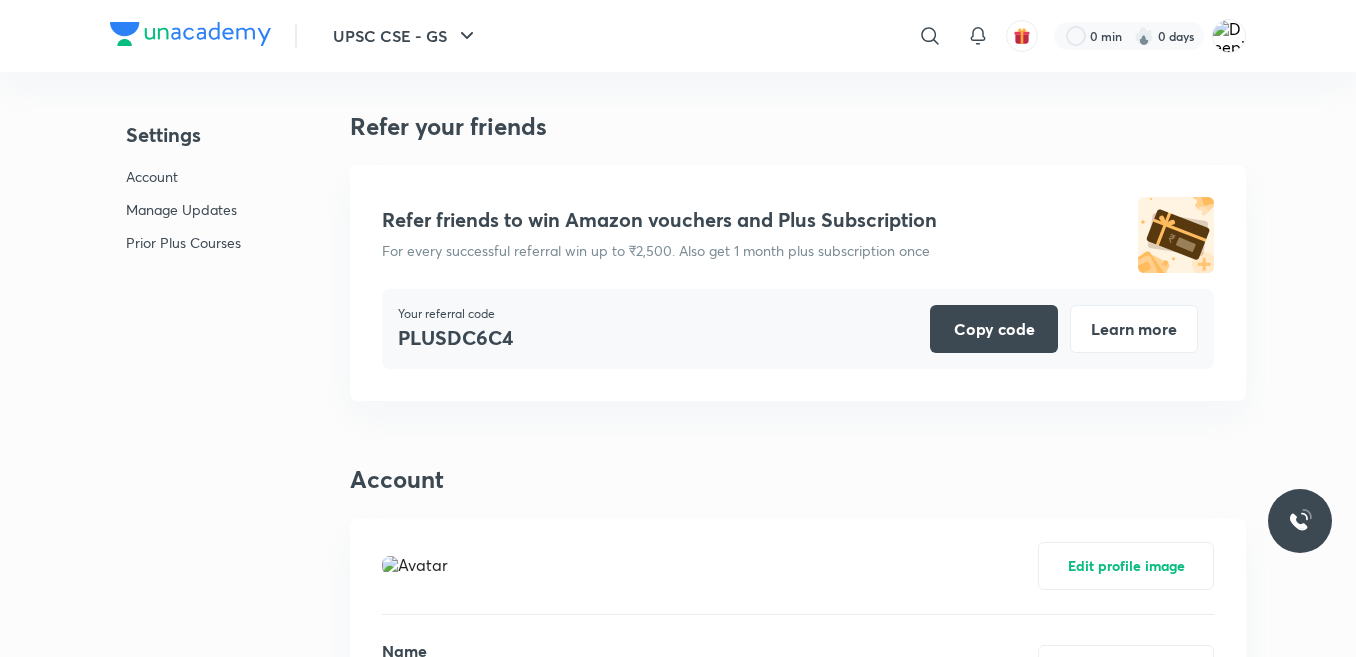 scroll, scrollTop: 0, scrollLeft: 0, axis: both 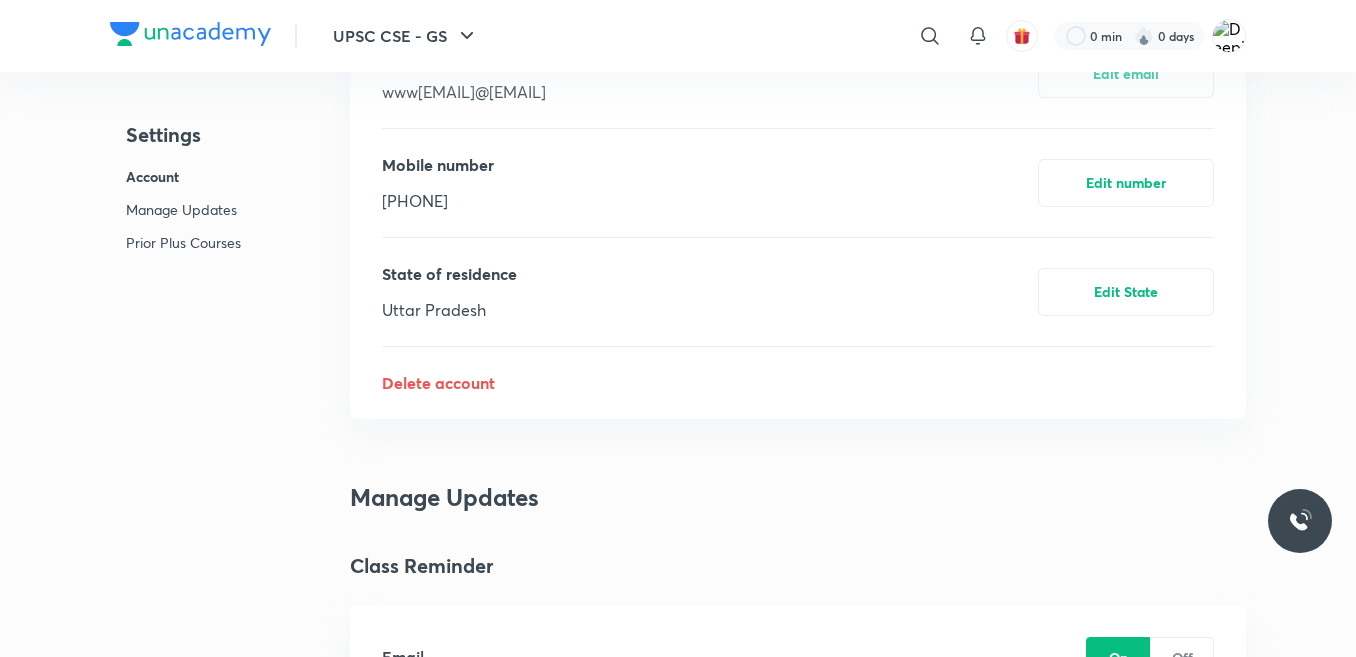click on "Manage Updates" at bounding box center [798, 497] 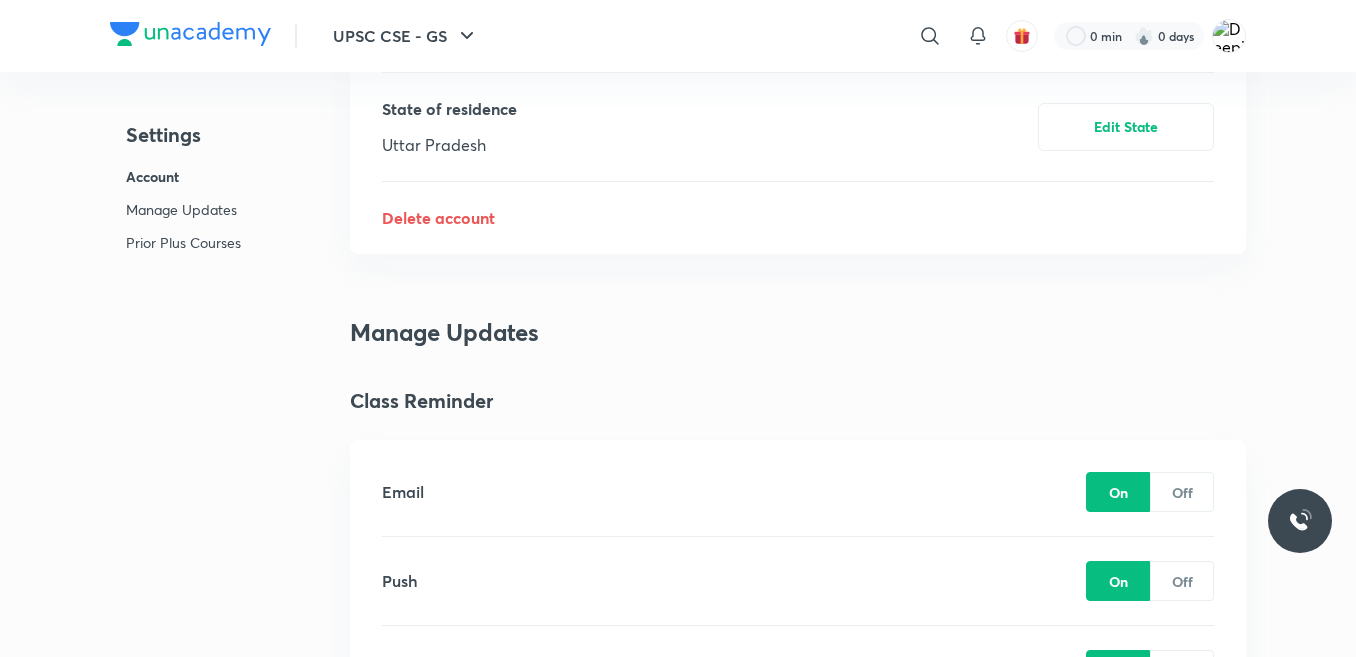 scroll, scrollTop: 993, scrollLeft: 0, axis: vertical 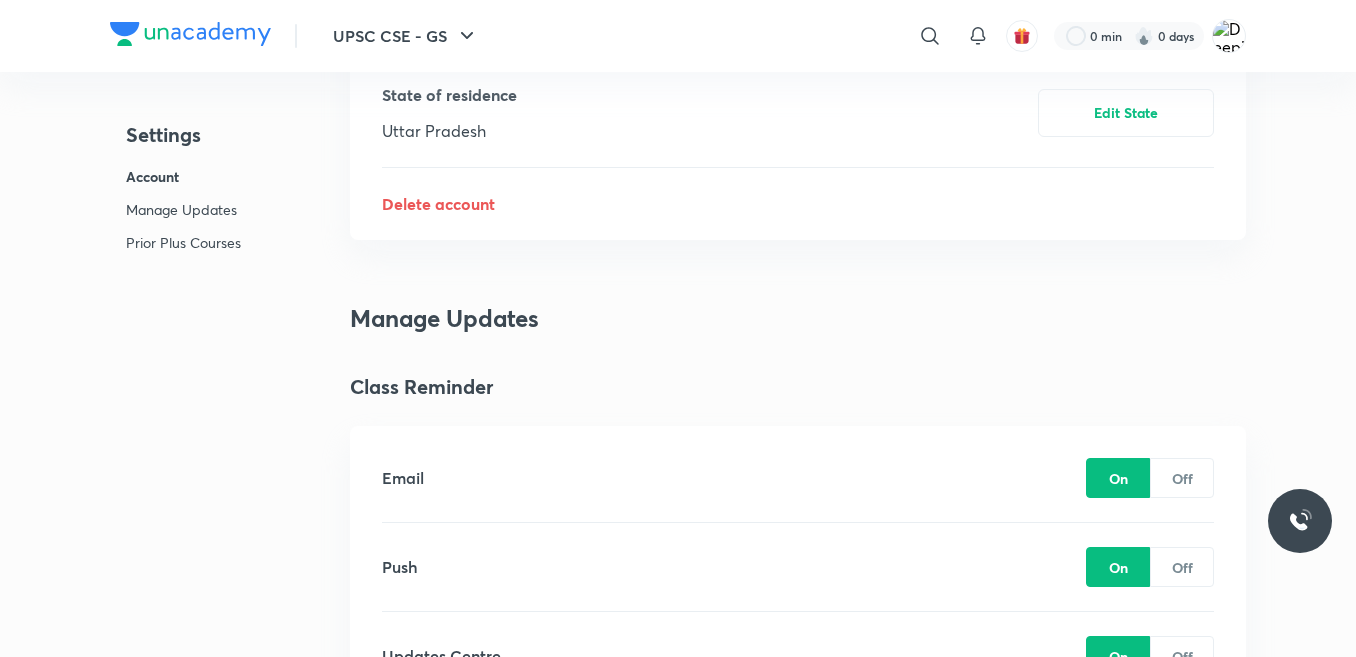 click on "Manage Updates Class Reminder Email On Off Push On Off Updates Centre On Off SMS On Off Quiz Reminder Email On Off Push On Off Updates Centre On Off SMS On Off Test series reminder Email On Off Push On Off Updates Centre On Off SMS On Off Daily Digest Email On Off Push On Off Updates Centre On Off Test results ready Email On Off Push On Off Updates Centre On Off New courses this week Email On Off Push On Off Updates Centre On Off Course Recommendation Email On Off Push On Off Updates Centre On Off Whatsapp On Off New Post On Course Push On Off Updates Centre On Off Live Class Rescheduled Push On Off Updates Centre On Off" at bounding box center [798, 2099] 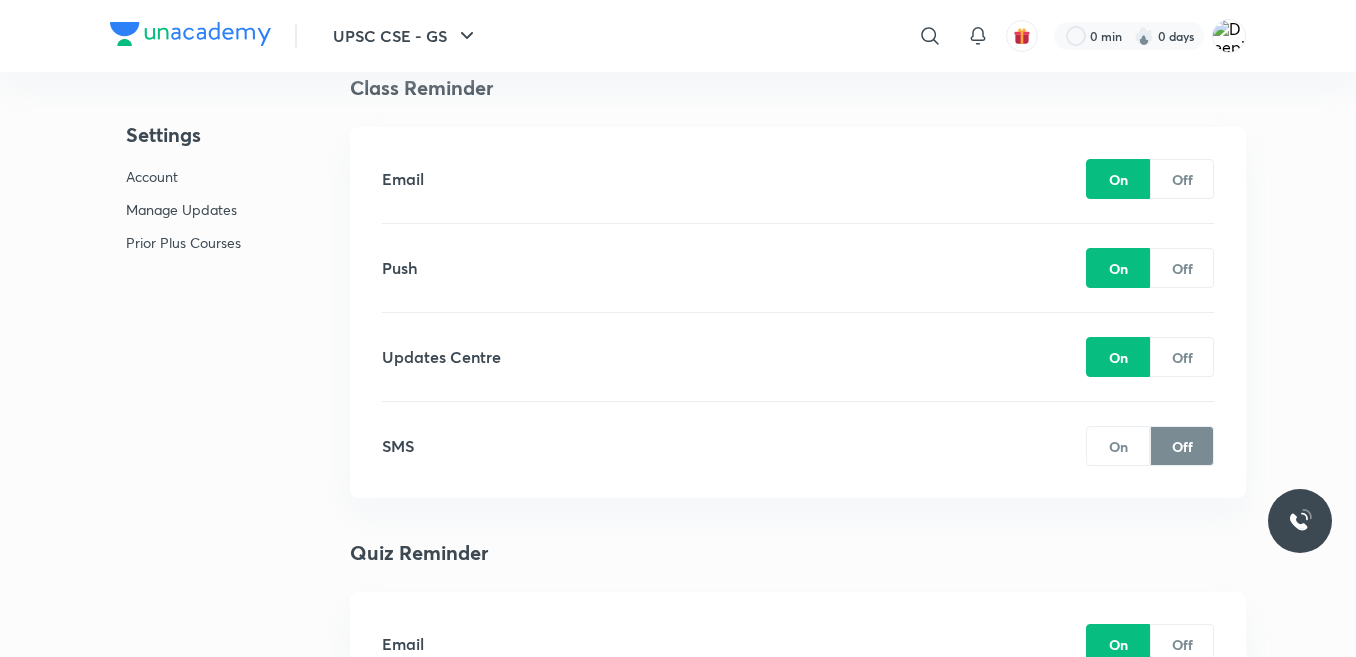 scroll, scrollTop: 1311, scrollLeft: 0, axis: vertical 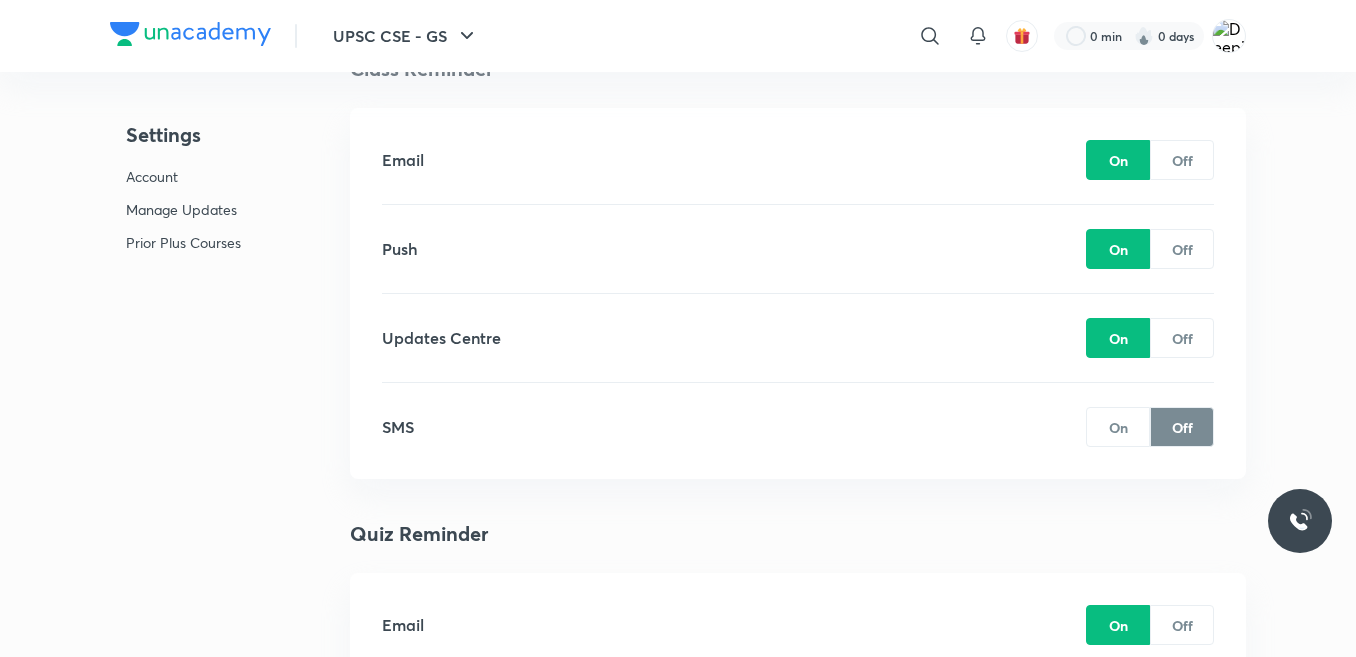 click on "Email On Off Push On Off Updates Centre On Off SMS On Off" at bounding box center (798, 293) 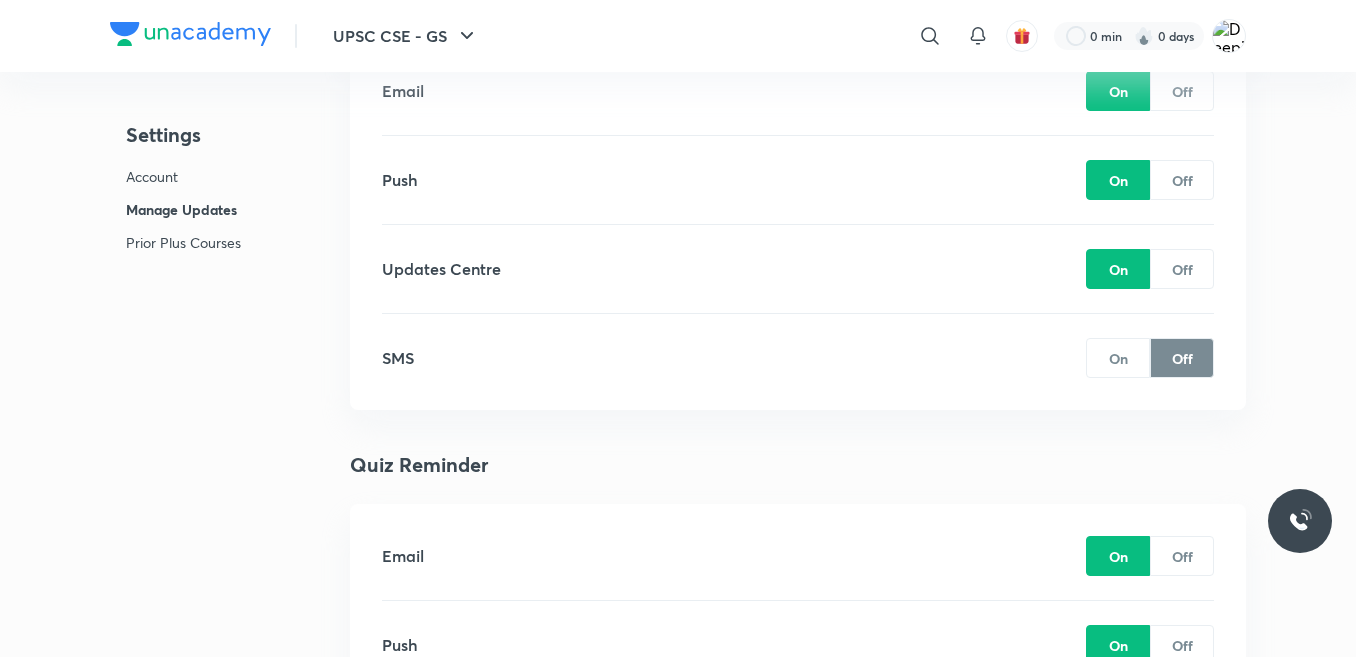 scroll, scrollTop: 1388, scrollLeft: 0, axis: vertical 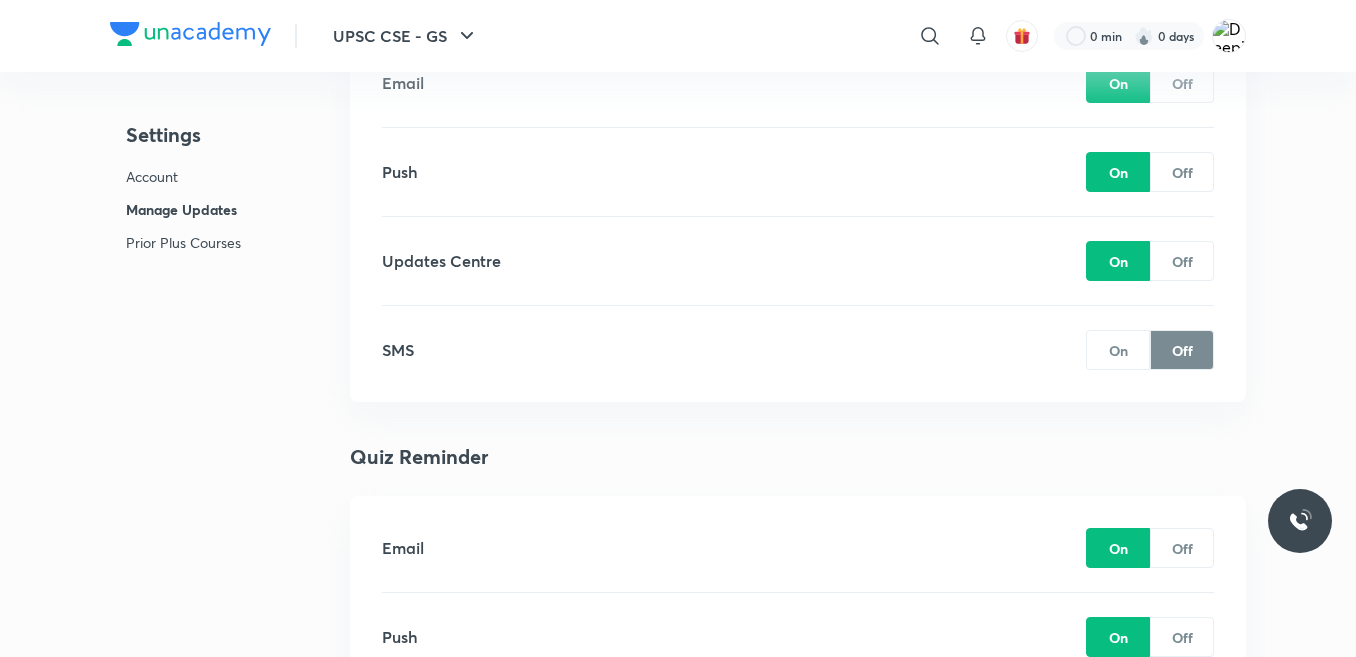 click on "Account" at bounding box center (183, 176) 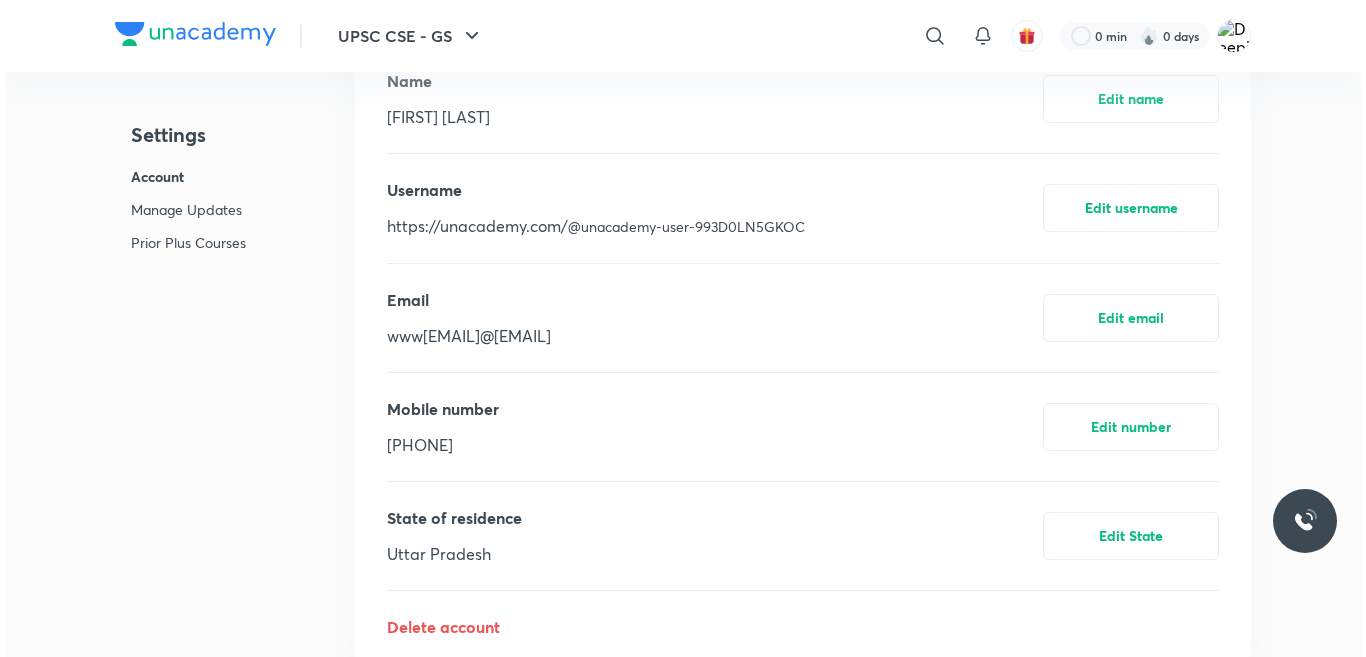 scroll, scrollTop: 361, scrollLeft: 0, axis: vertical 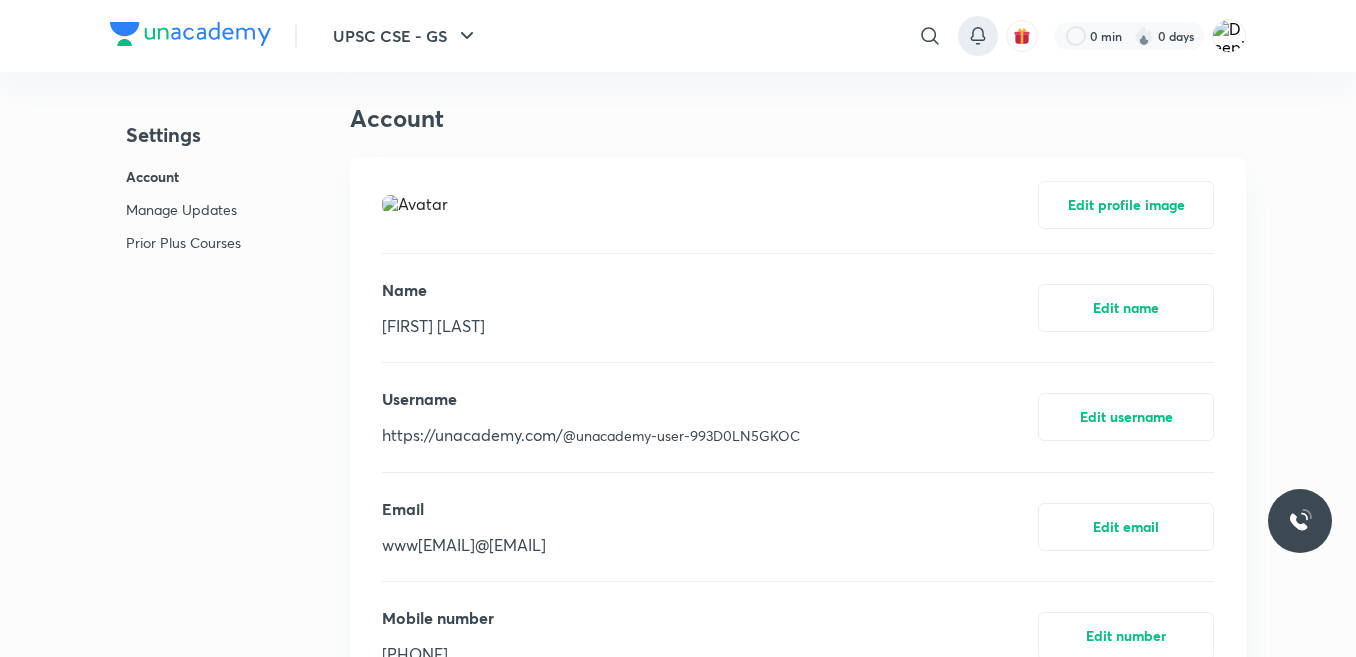 click 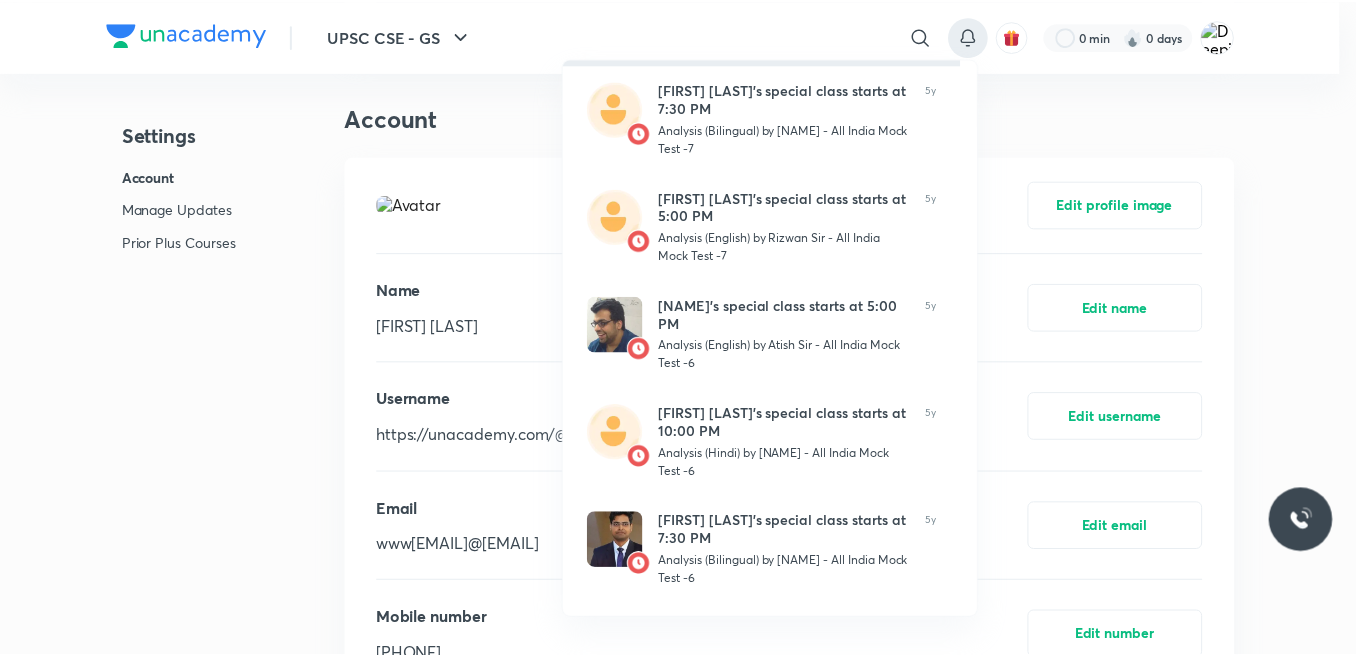 scroll, scrollTop: 226, scrollLeft: 0, axis: vertical 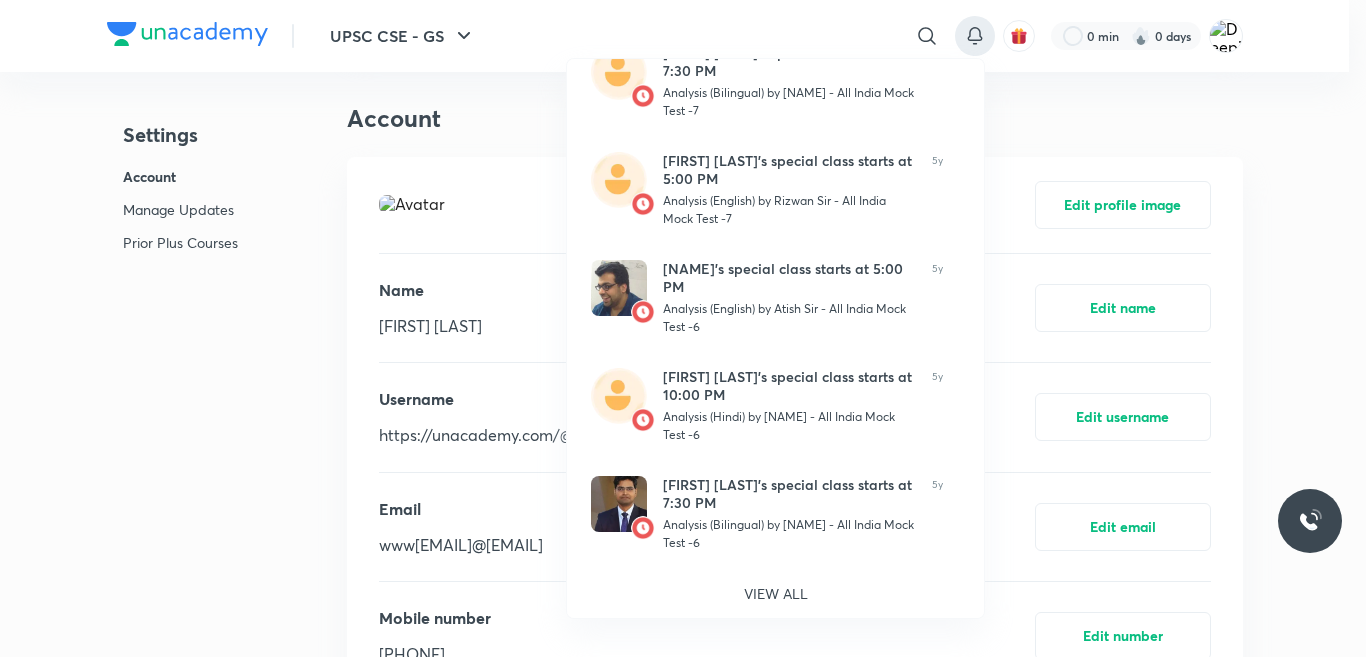 click at bounding box center (683, 328) 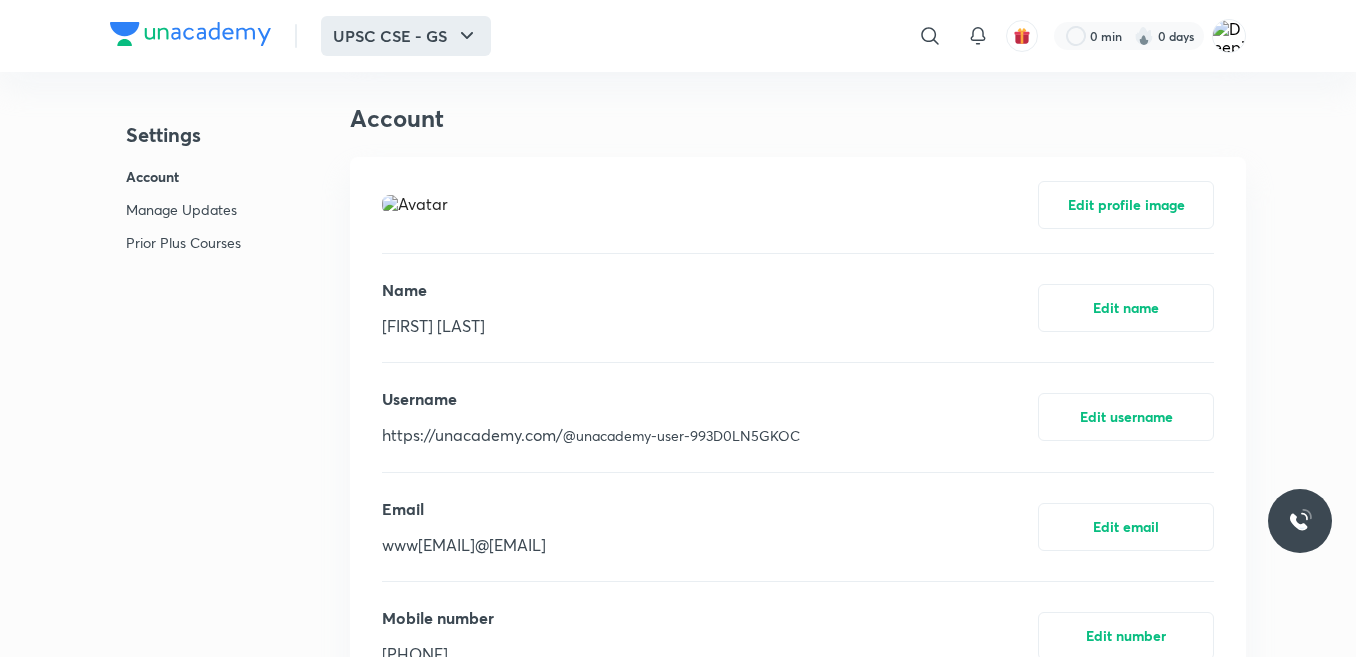 click 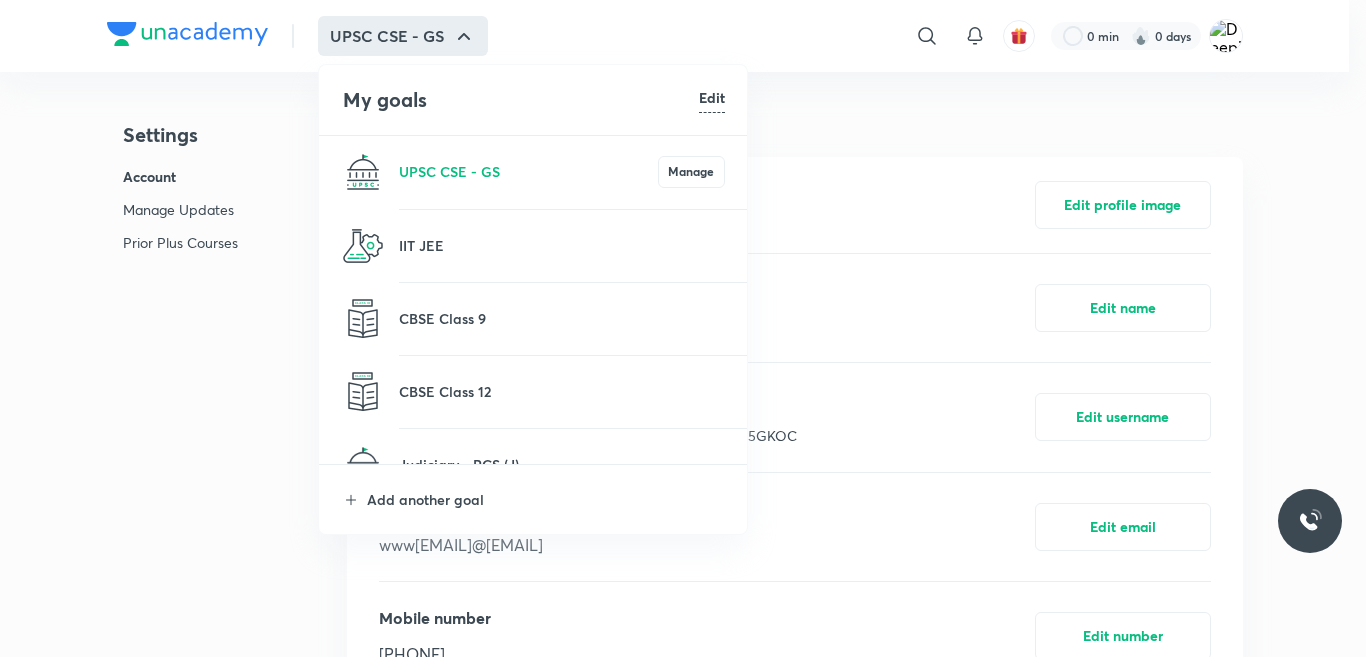 click at bounding box center [683, 328] 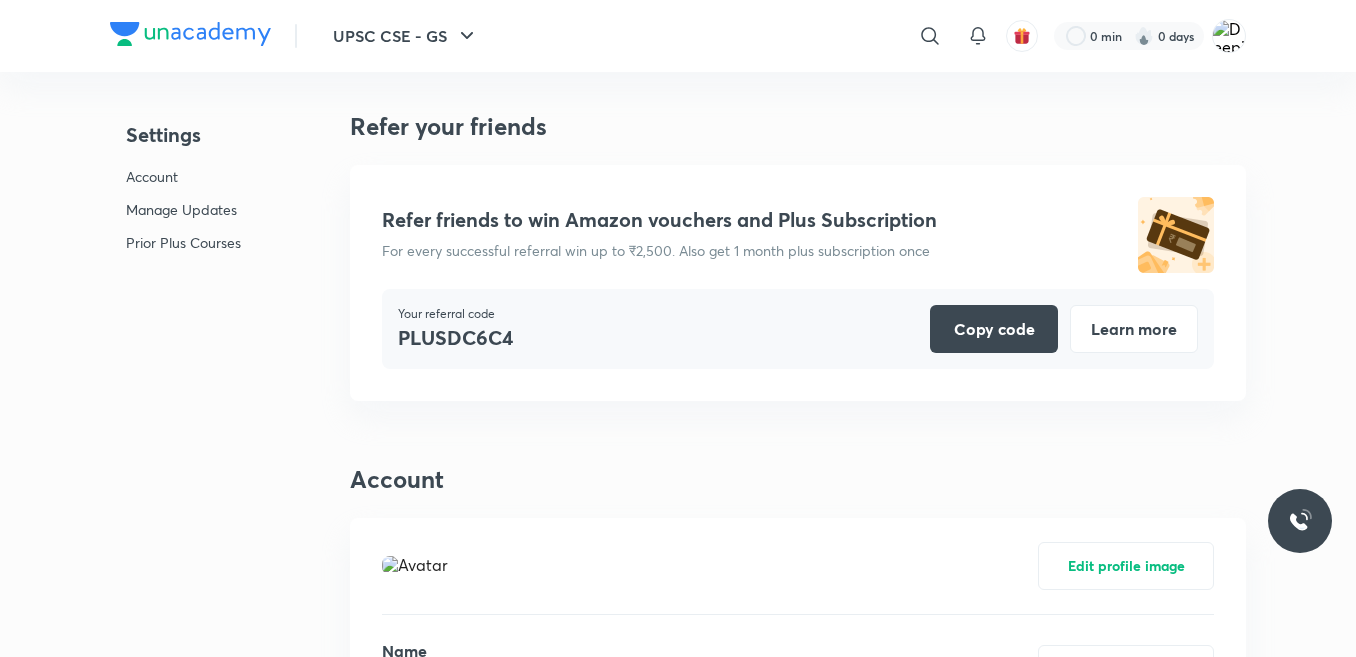 scroll, scrollTop: 0, scrollLeft: 0, axis: both 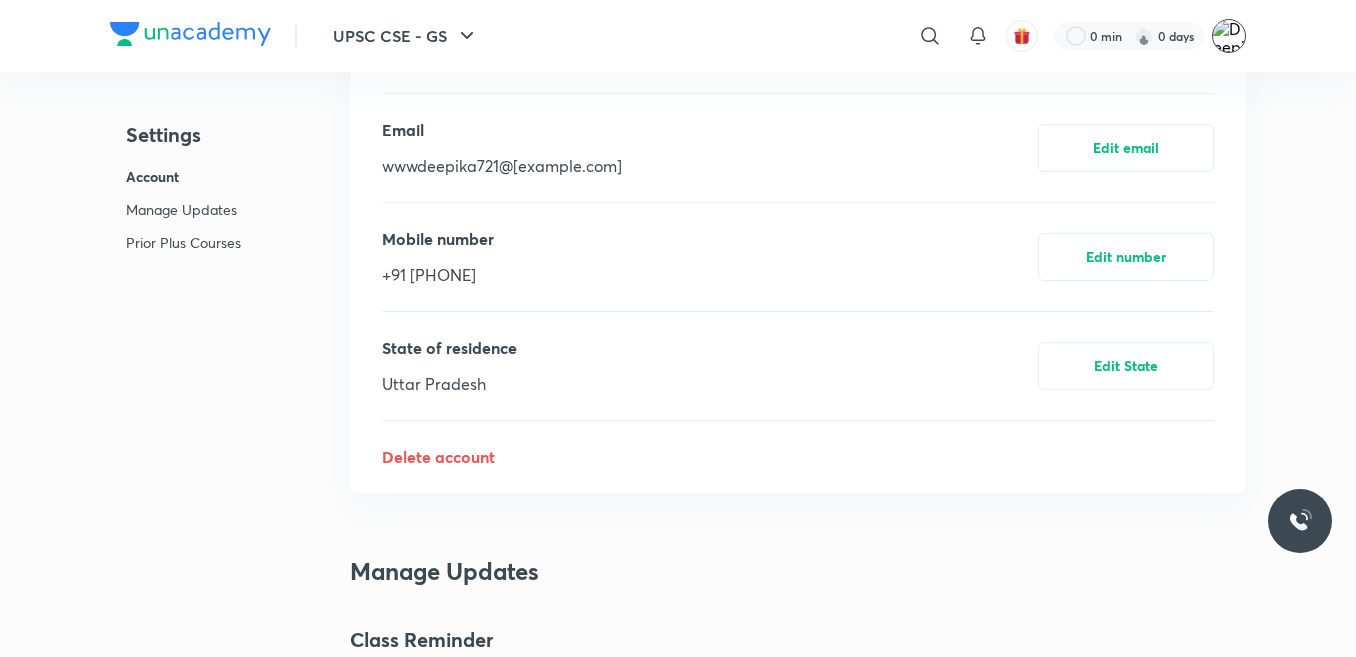 click at bounding box center [1229, 36] 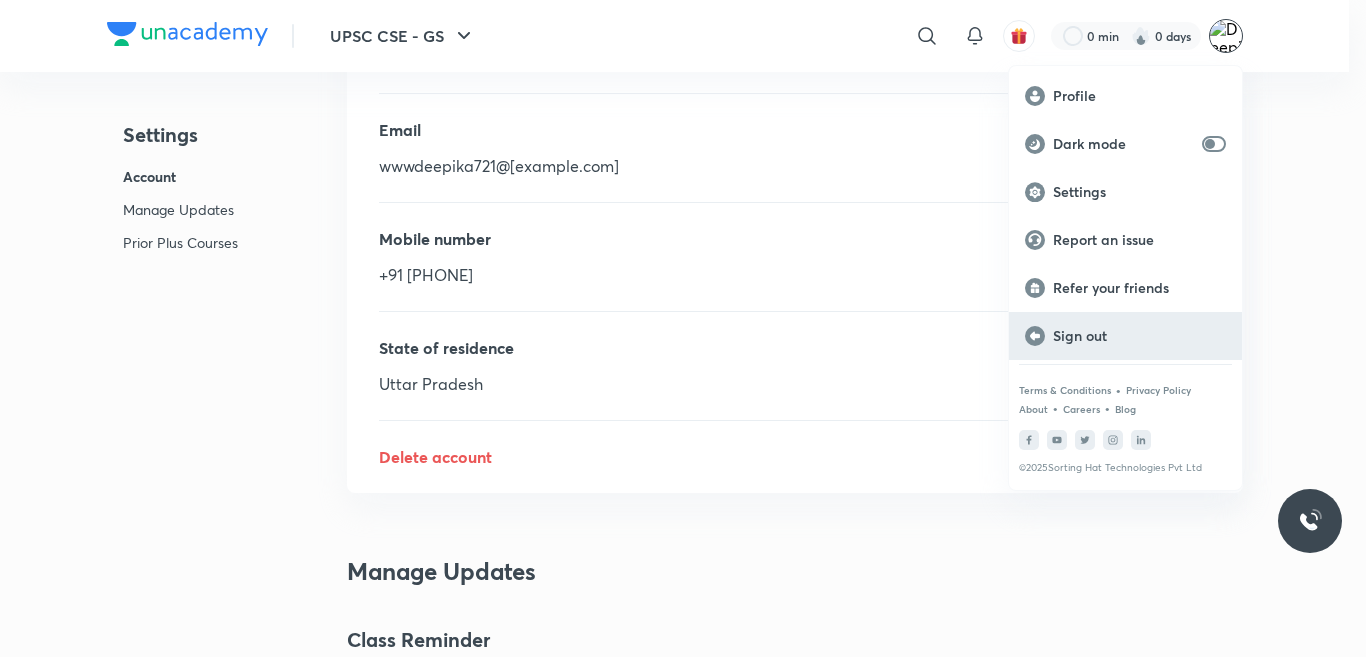click on "Sign out" at bounding box center [1139, 336] 